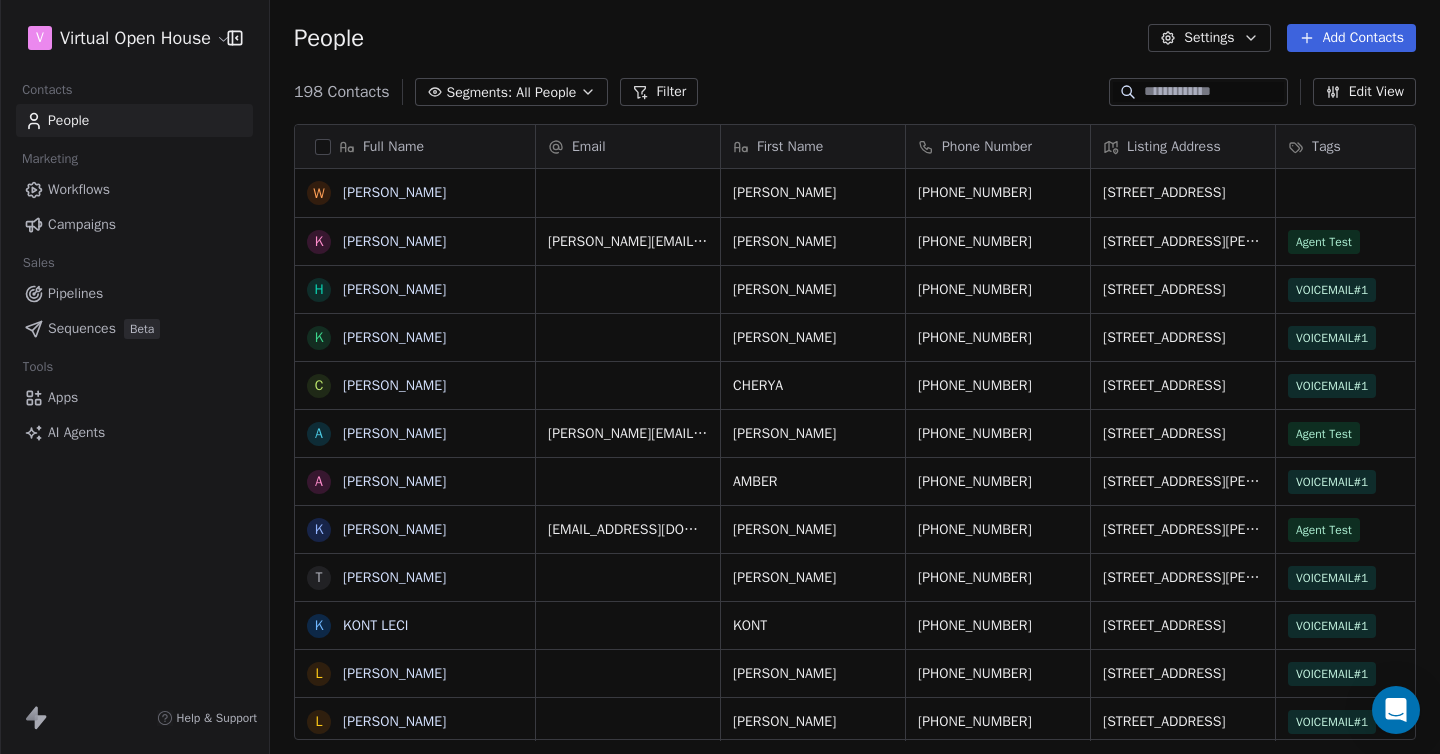scroll, scrollTop: 0, scrollLeft: 0, axis: both 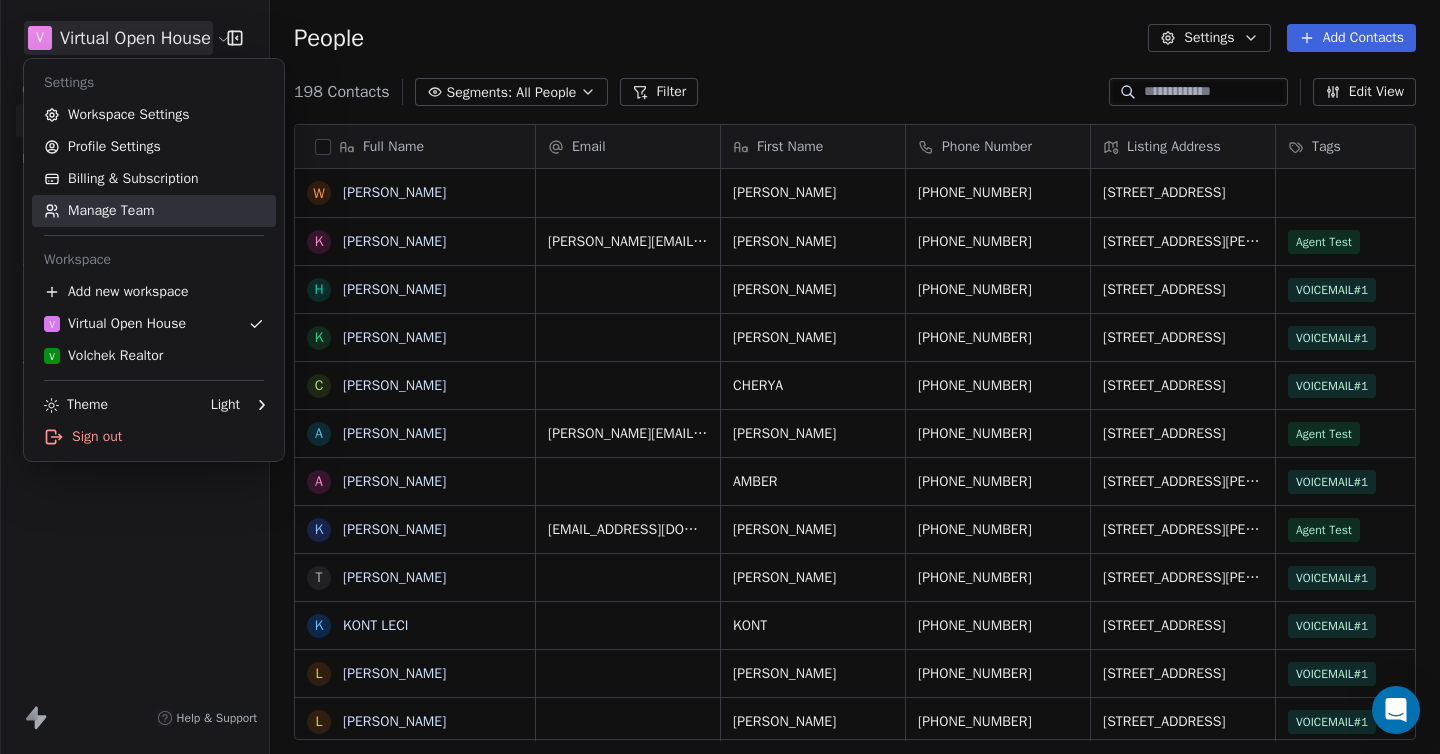 click on "Manage Team" at bounding box center (154, 211) 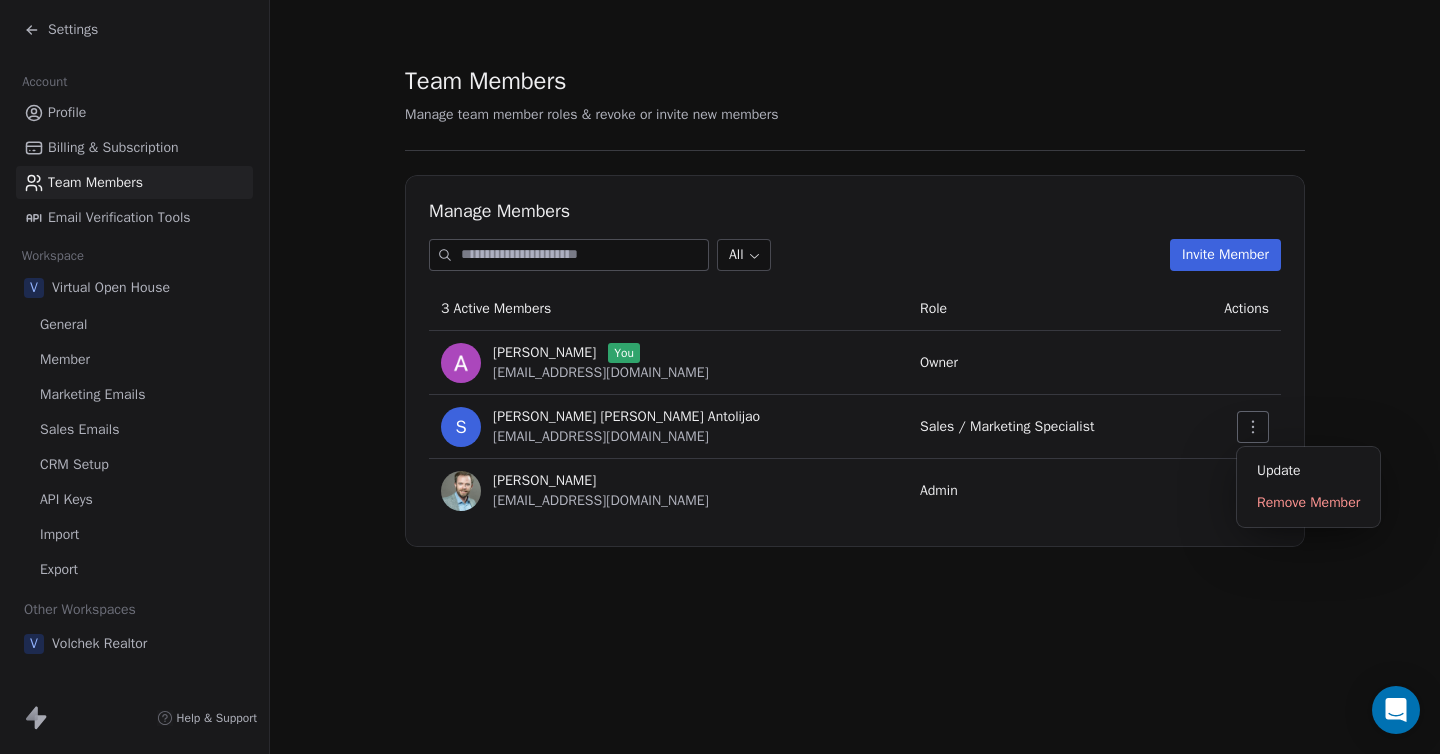 click 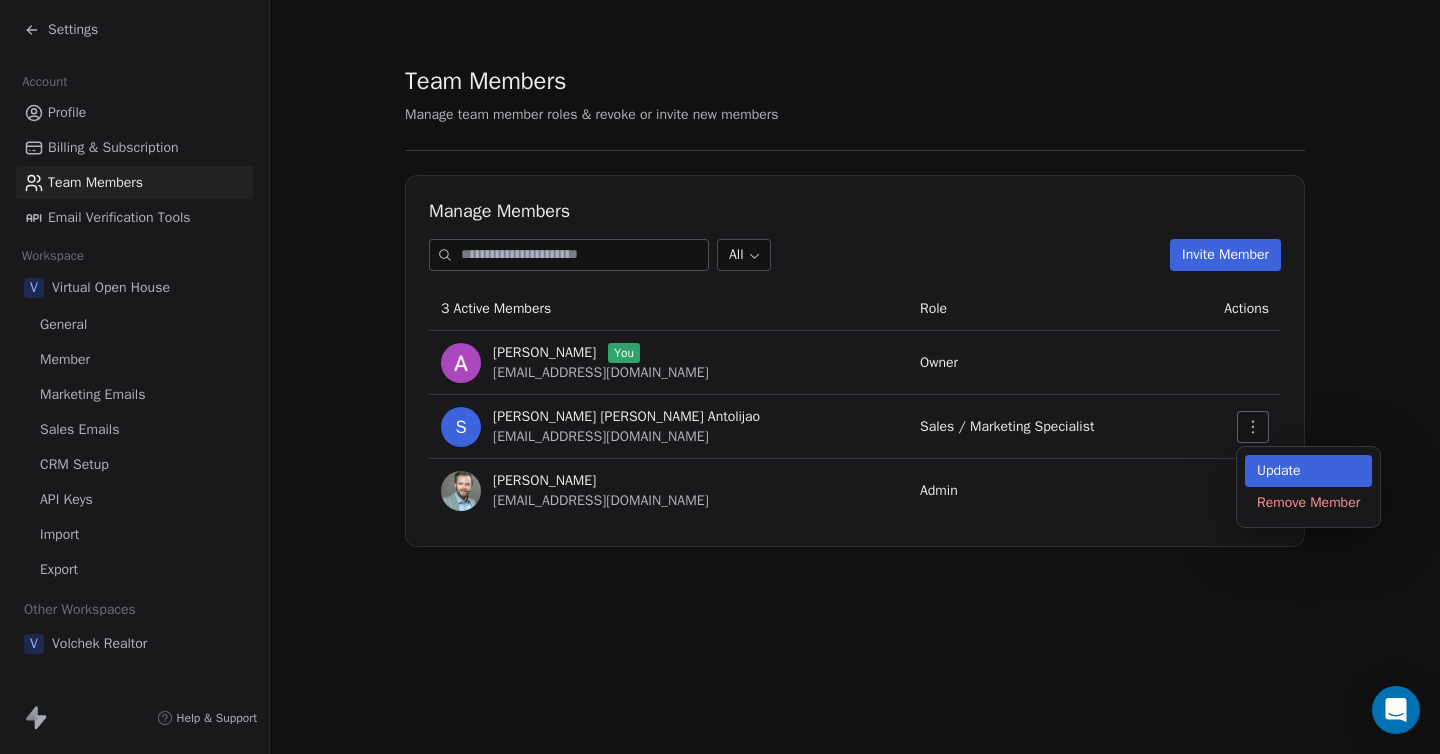 click on "Update" at bounding box center [1308, 471] 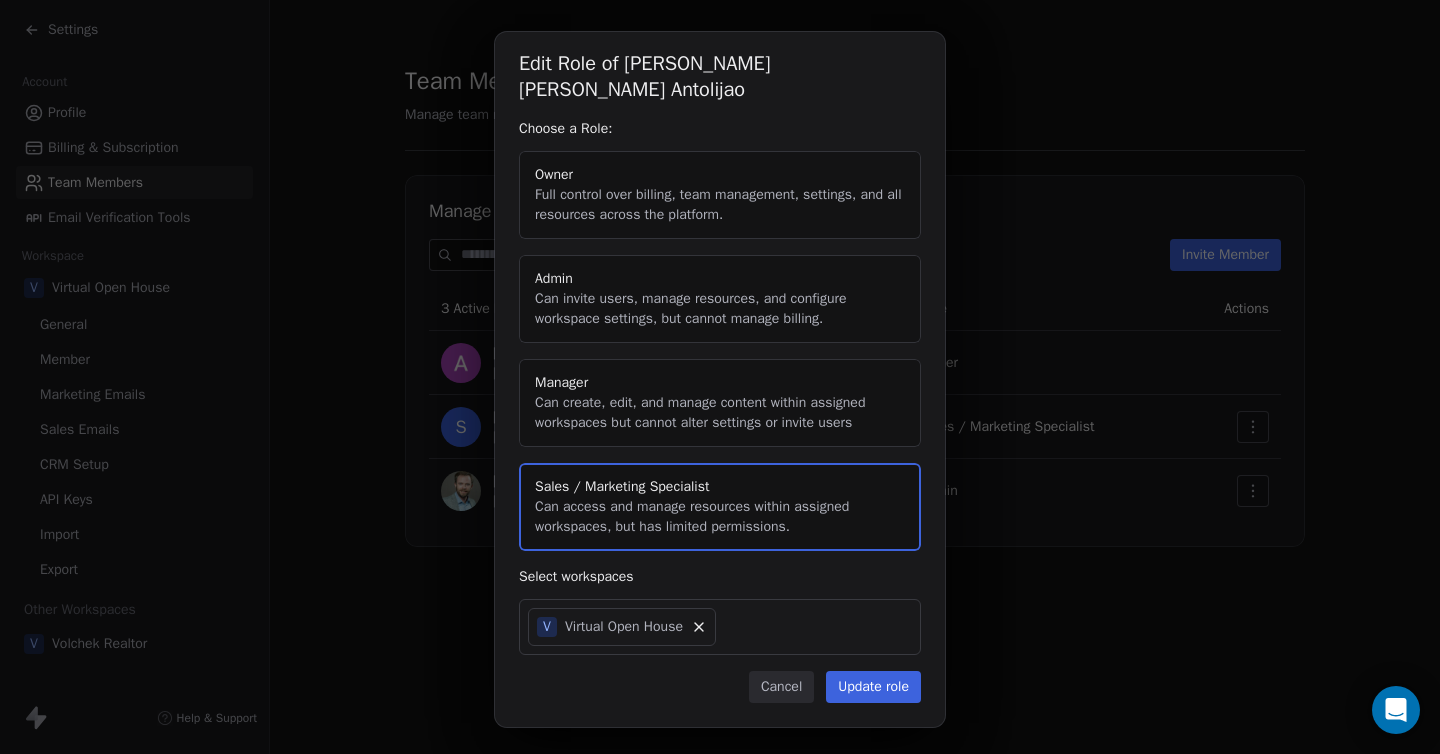 click on "Cancel" at bounding box center [781, 687] 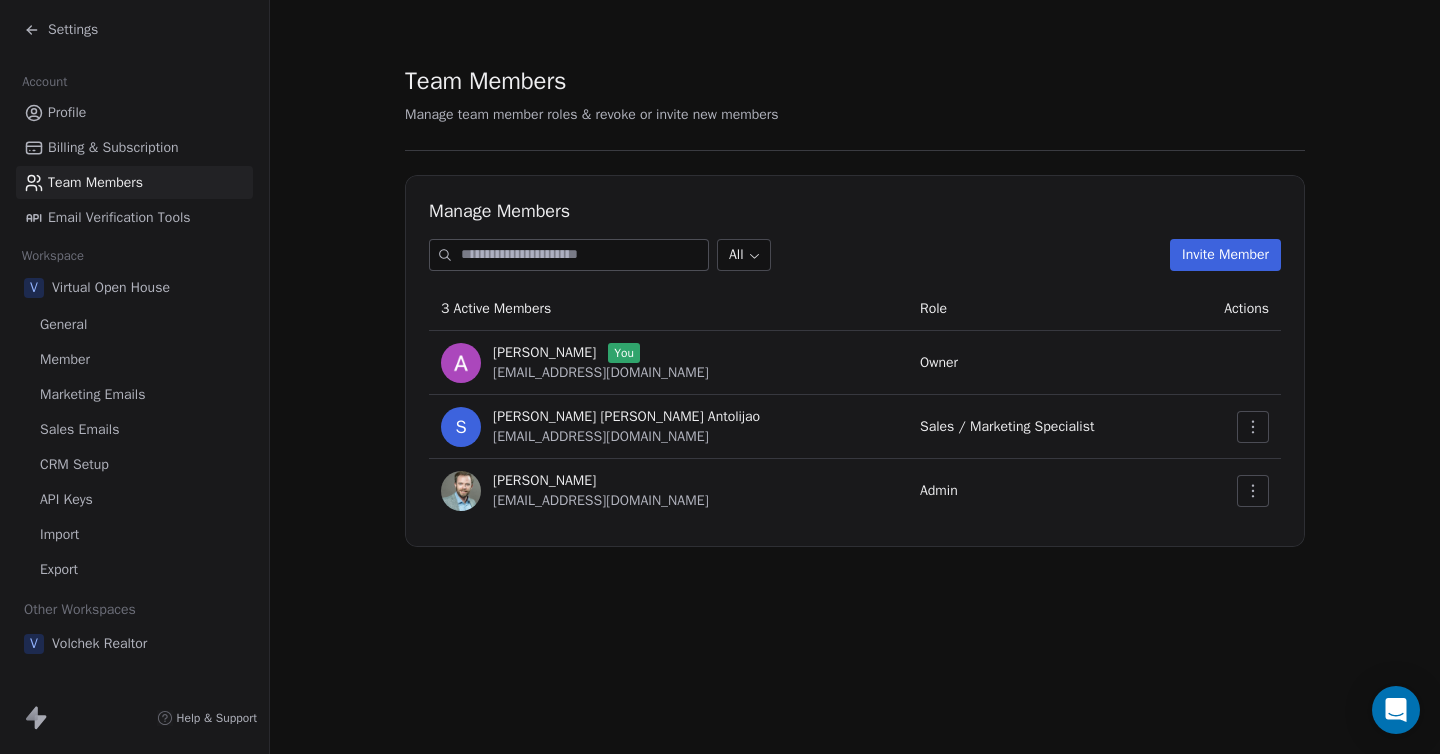 click on "Invite Member" at bounding box center (1225, 255) 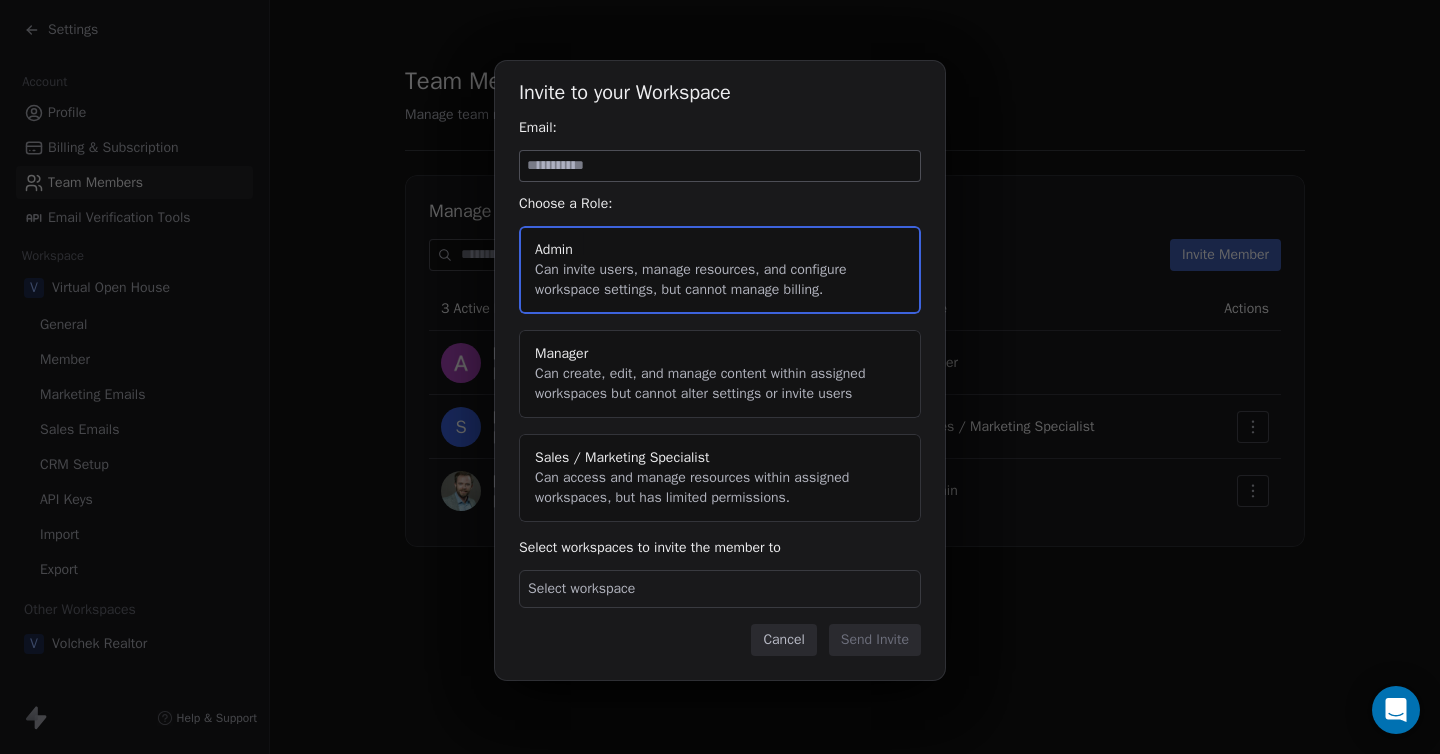click at bounding box center (720, 166) 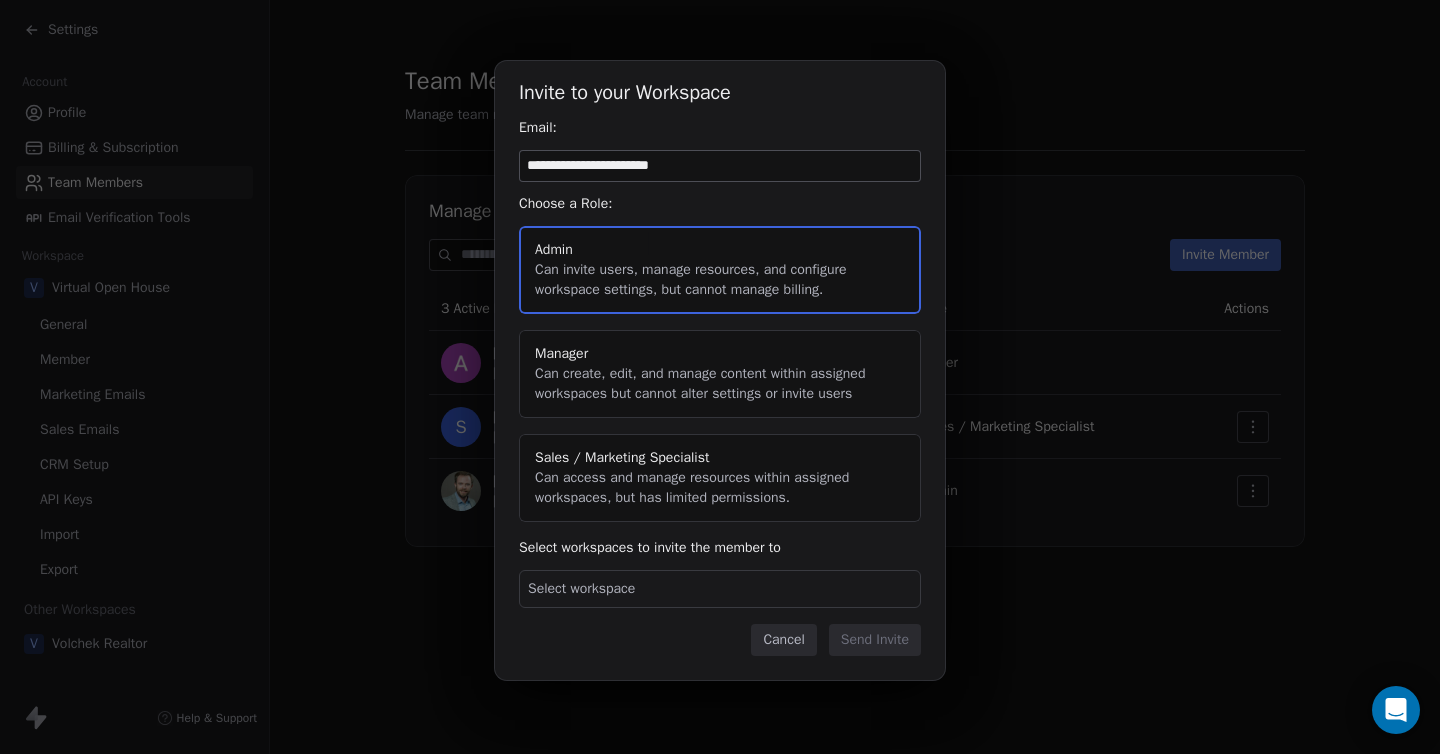 type on "**********" 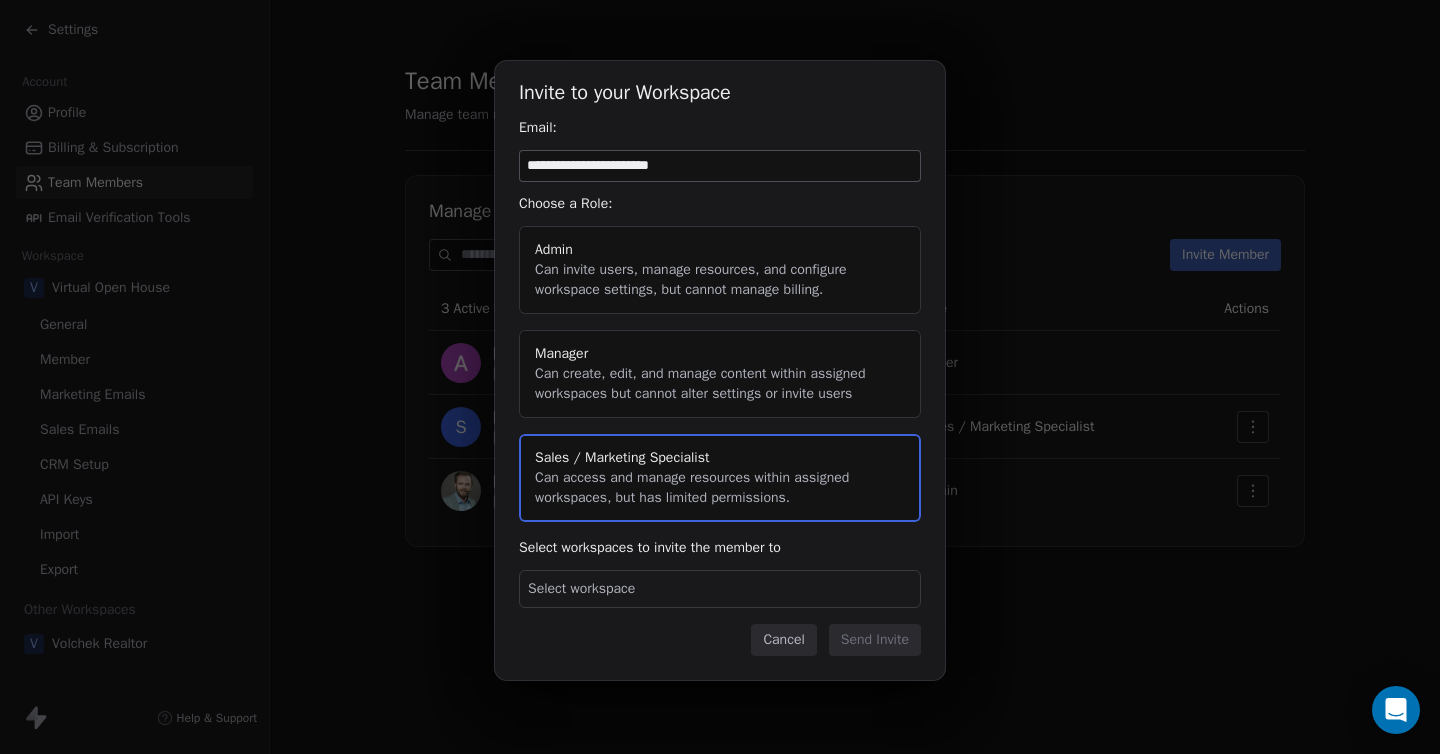 click on "Select workspace" at bounding box center [720, 589] 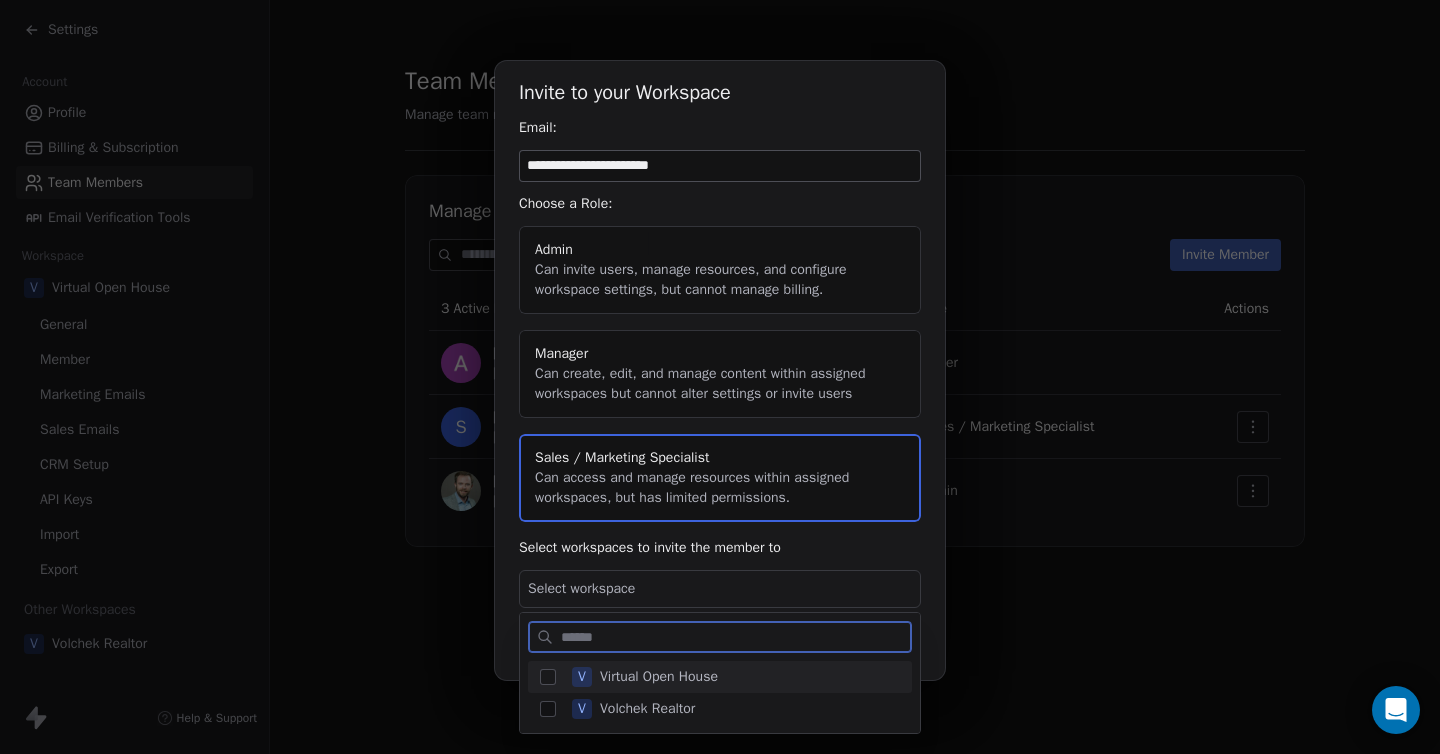 click at bounding box center (548, 677) 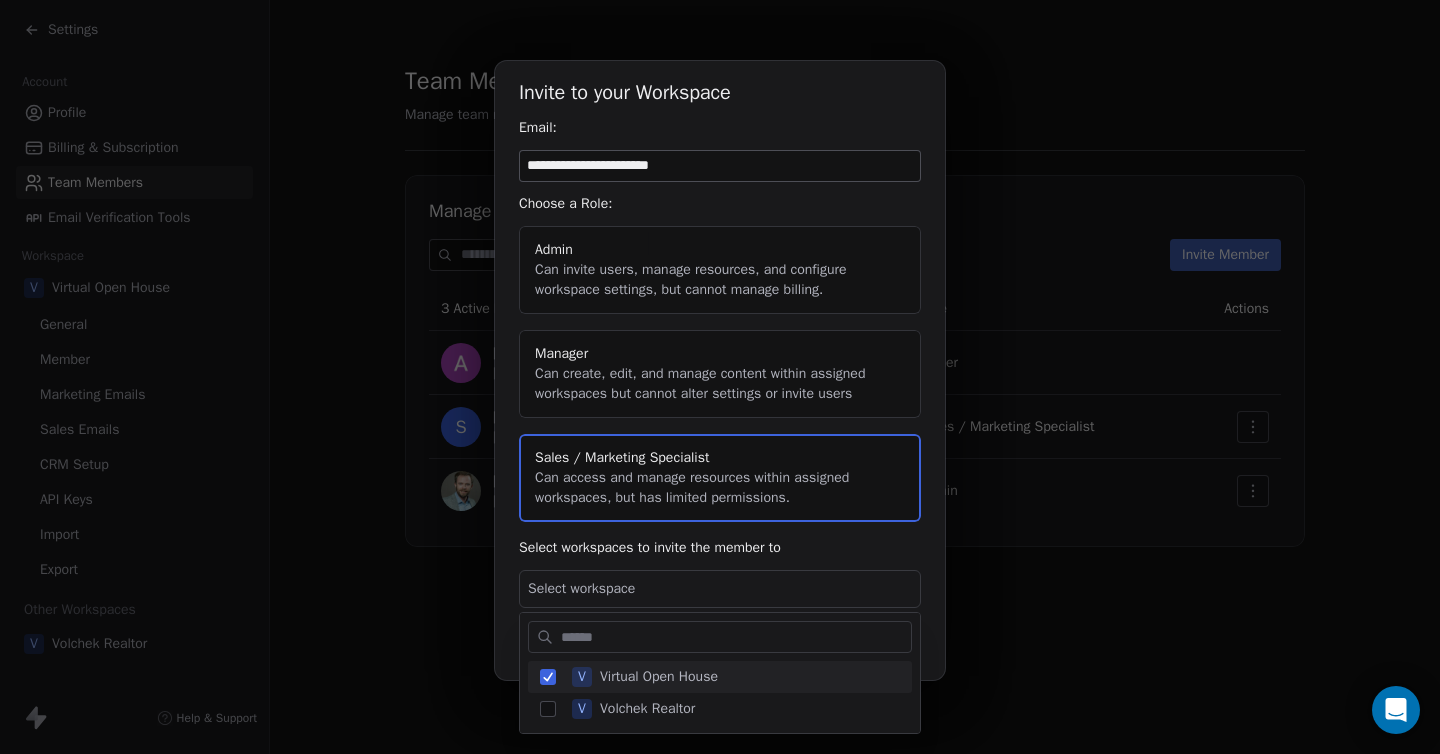 click on "**********" at bounding box center [720, 377] 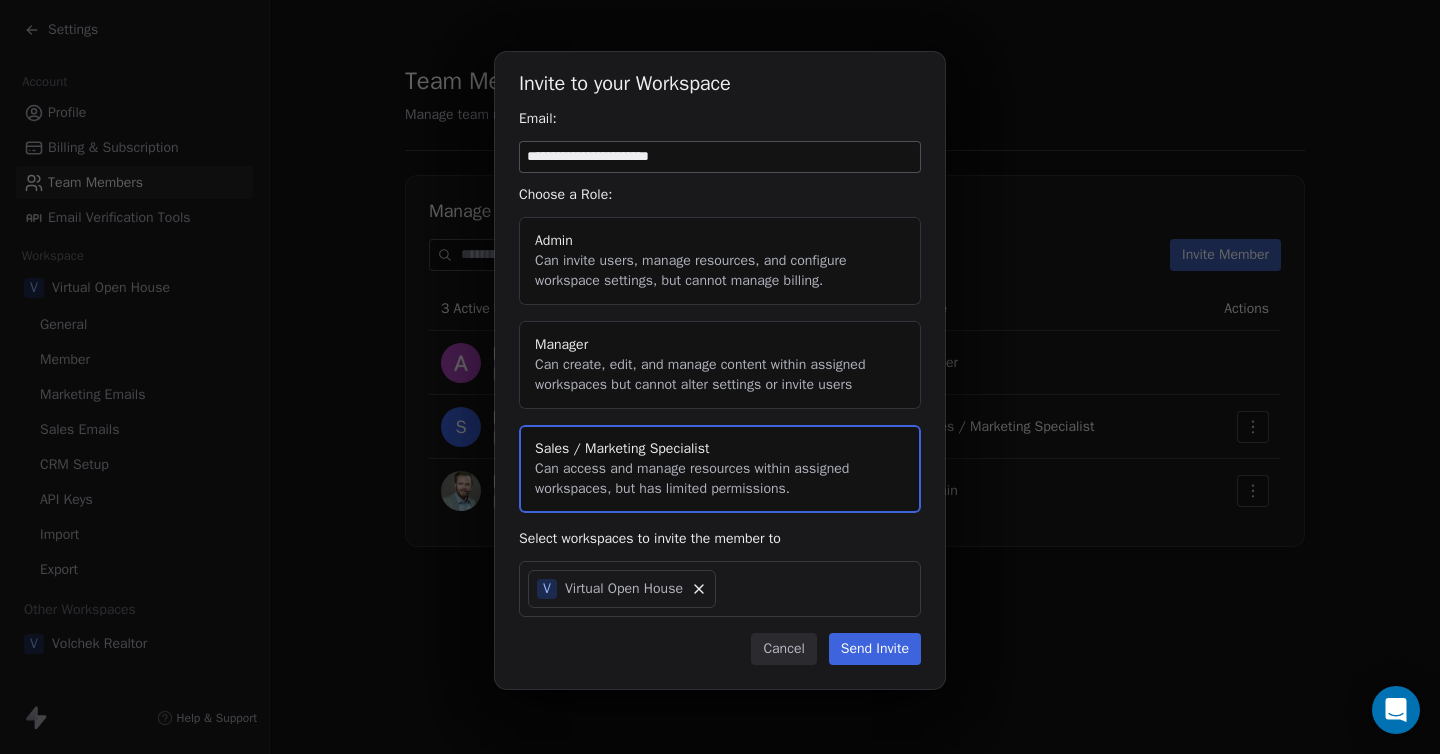 click on "Manager Can create, edit, and manage content within assigned workspaces but cannot alter settings or invite users" at bounding box center [720, 365] 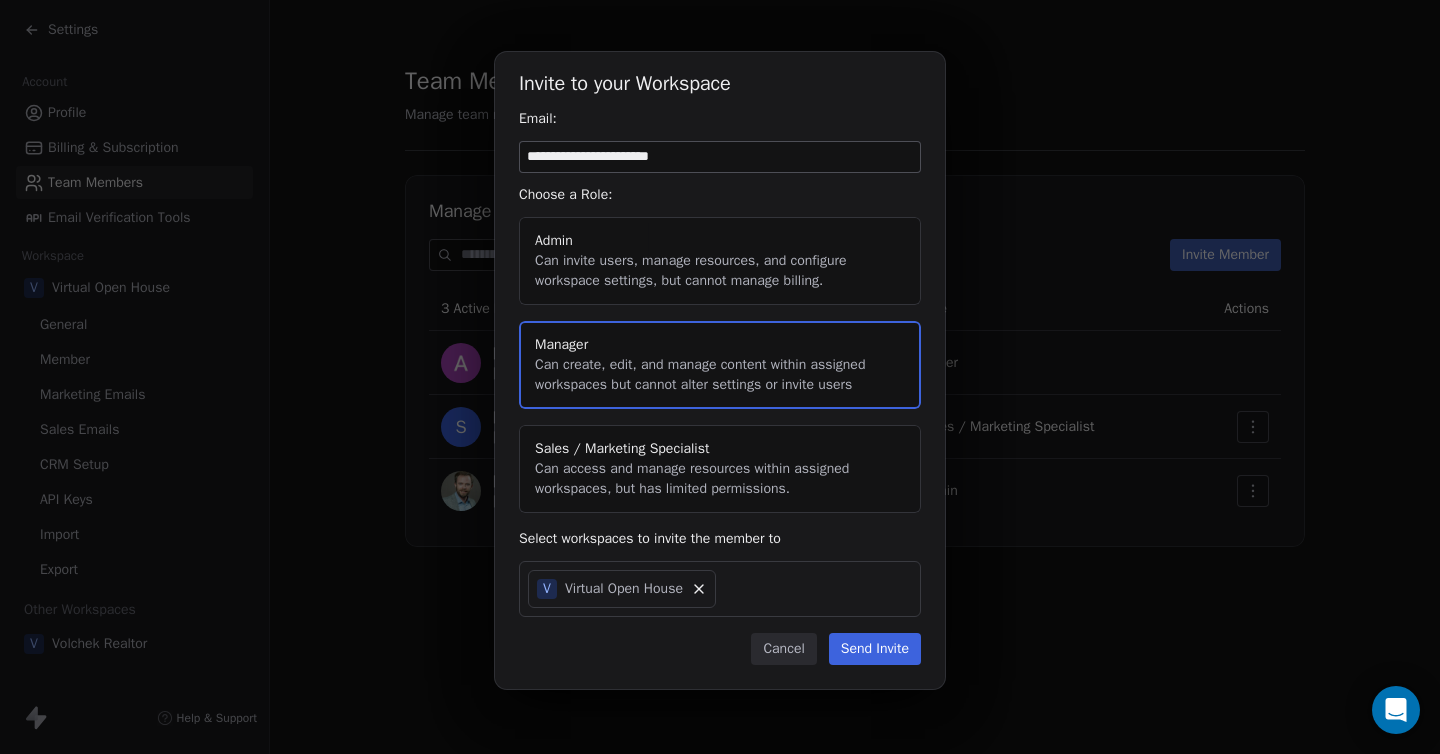 click on "Send Invite" at bounding box center [875, 649] 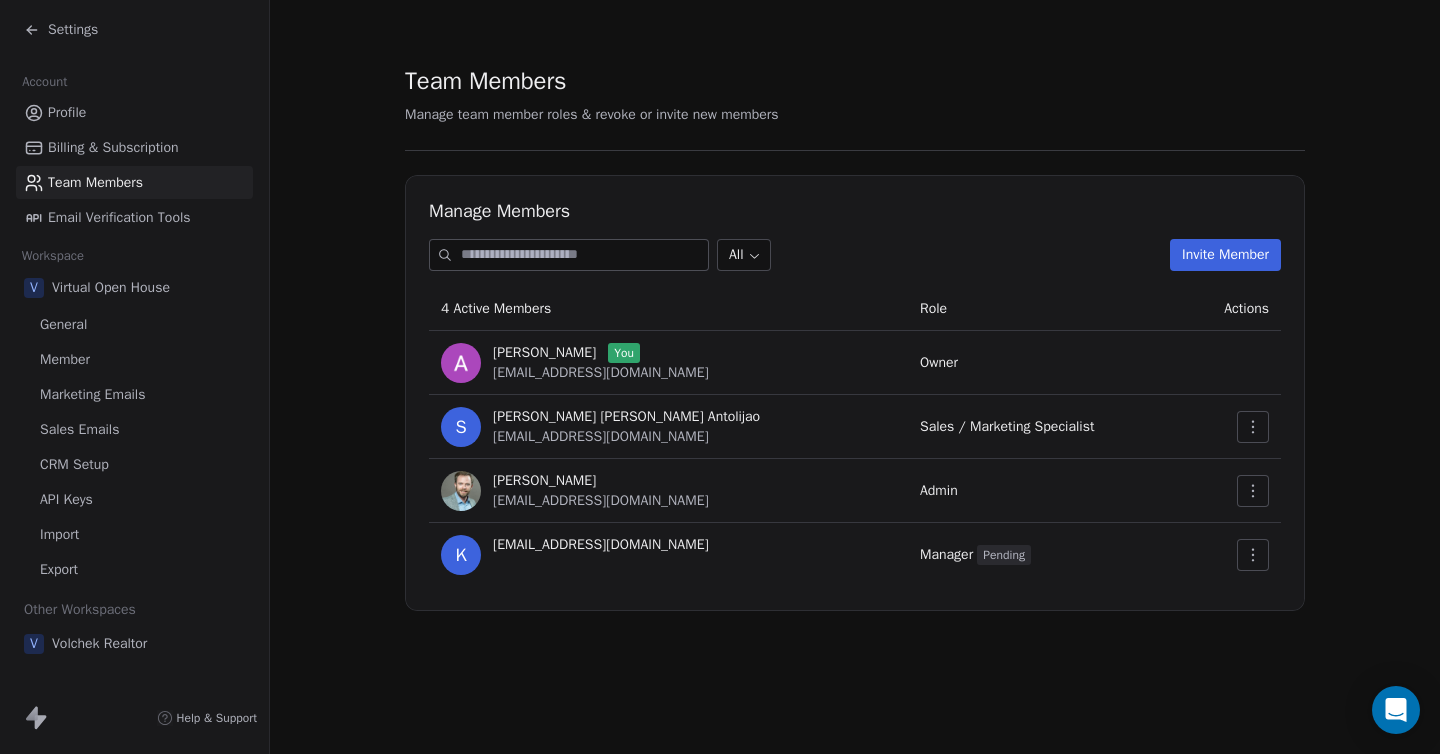 type 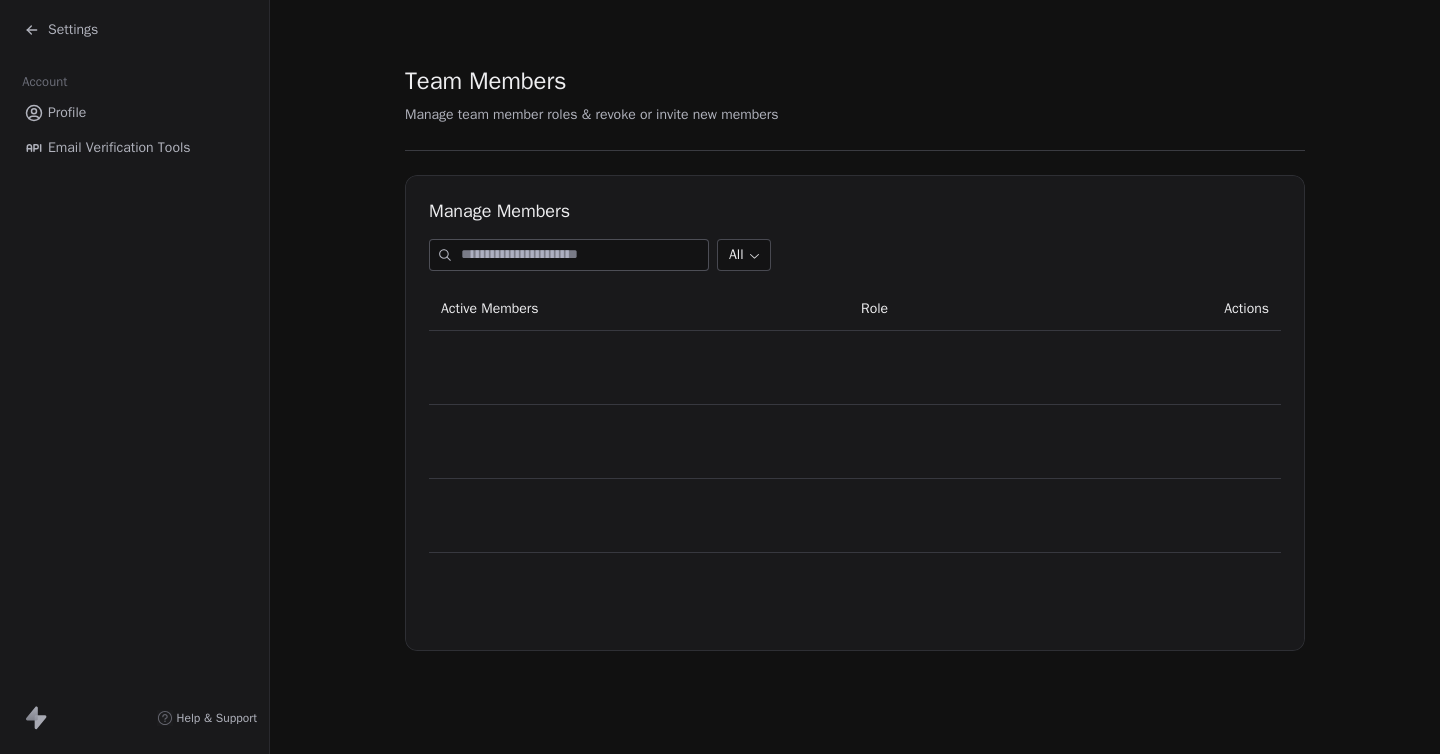 scroll, scrollTop: 0, scrollLeft: 0, axis: both 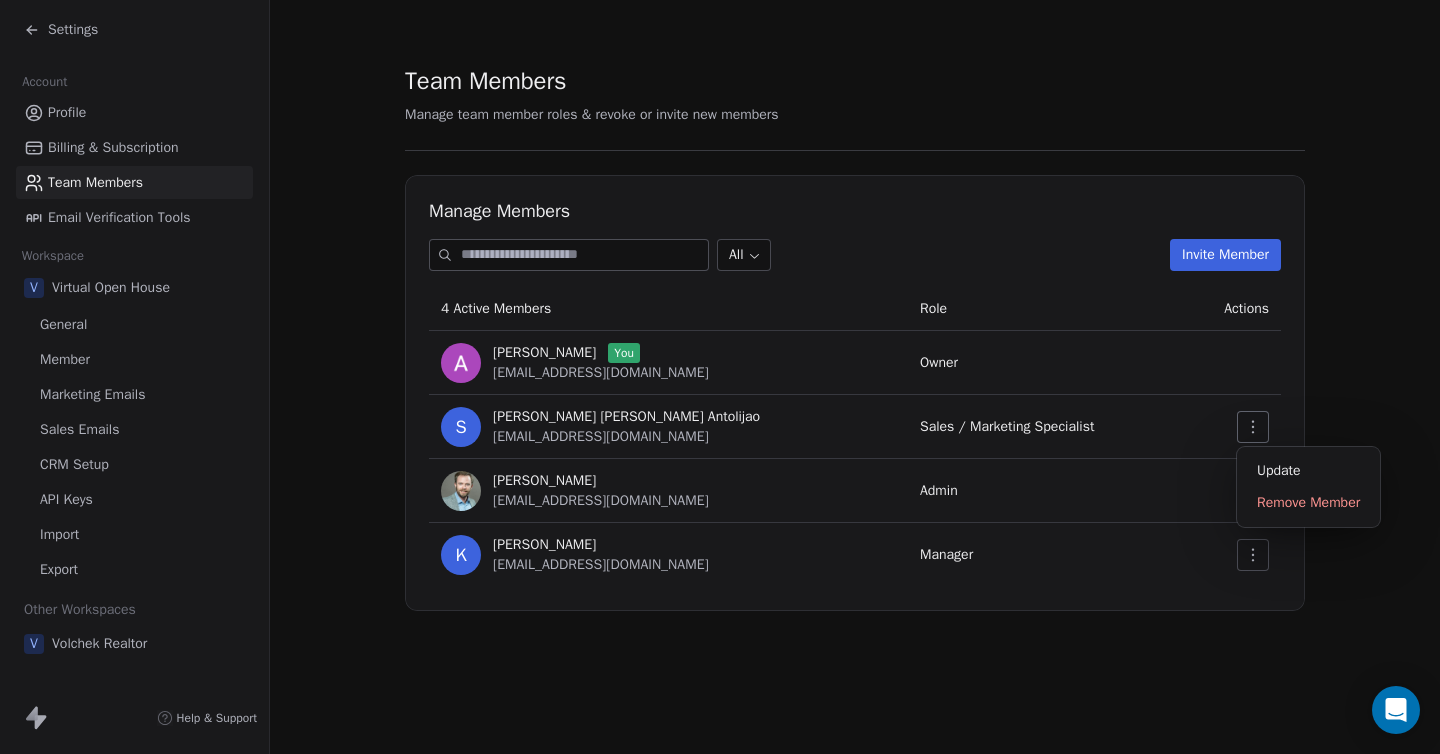 click 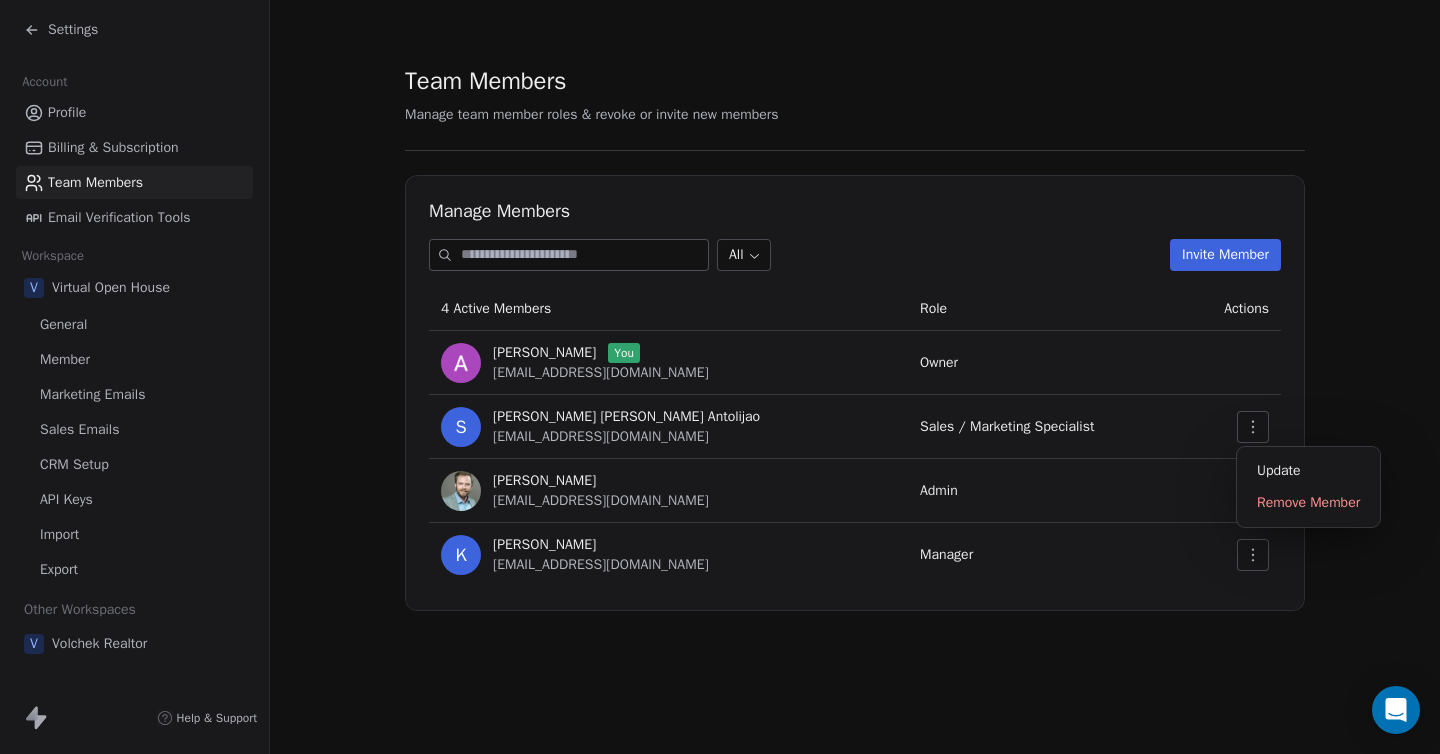 click on "Team Members Manage team member roles & revoke or invite new members Manage Members All Invite Member 4   Active Members Role Actions Aleksey Volchek You volchek@voh.agency Owner   S Shanice Arianne Antolijao shayneantonio6@gmail.com Sales / Marketing Specialist   Aleksey Volchek hello@volchek.realtor Admin   K Kayla Murray kayfrancesmurr@gmail.com Manager" at bounding box center (855, 337) 